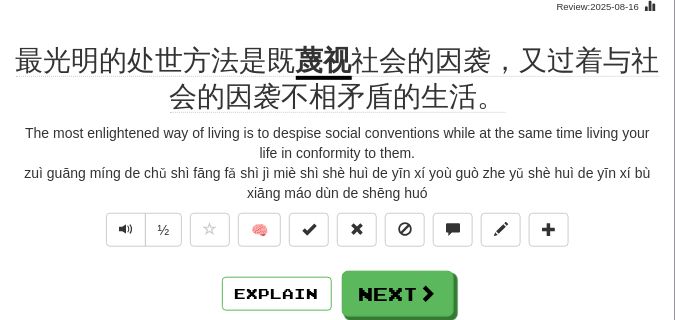scroll, scrollTop: 150, scrollLeft: 0, axis: vertical 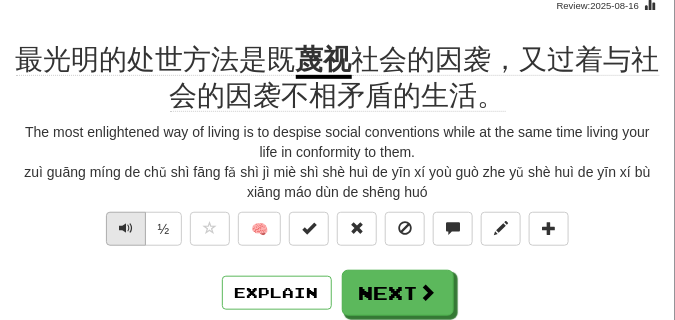 click at bounding box center (126, 229) 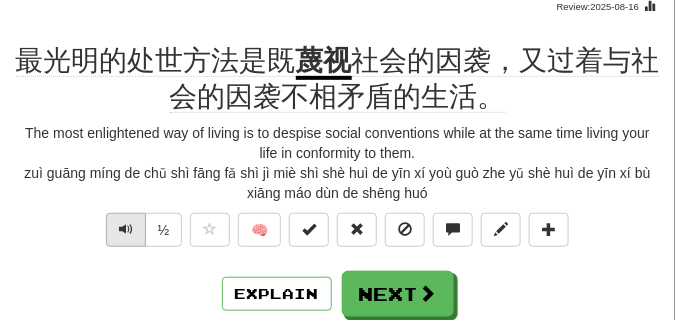 scroll, scrollTop: 150, scrollLeft: 0, axis: vertical 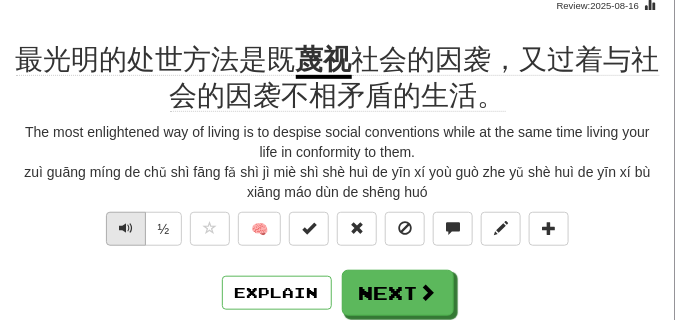 click at bounding box center [126, 228] 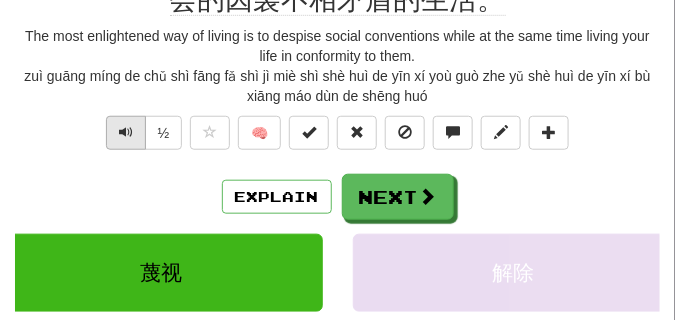 scroll, scrollTop: 250, scrollLeft: 0, axis: vertical 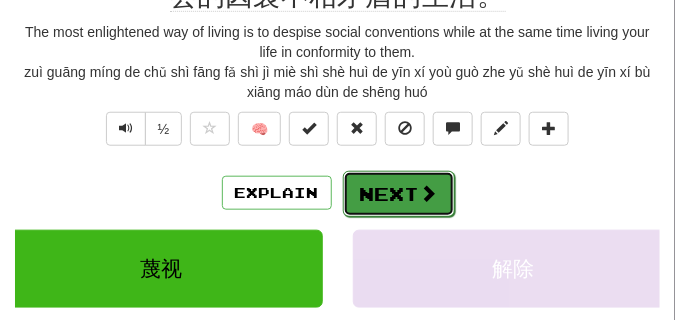click on "Next" at bounding box center (399, 194) 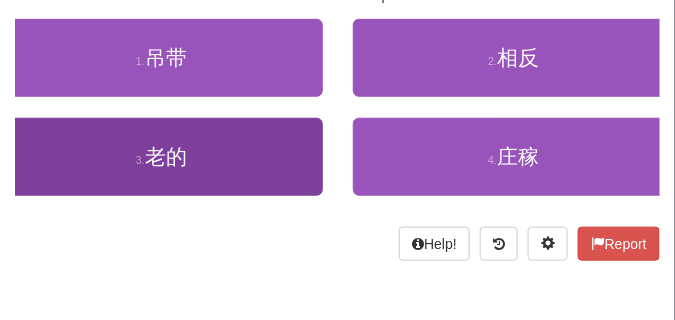 scroll, scrollTop: 140, scrollLeft: 0, axis: vertical 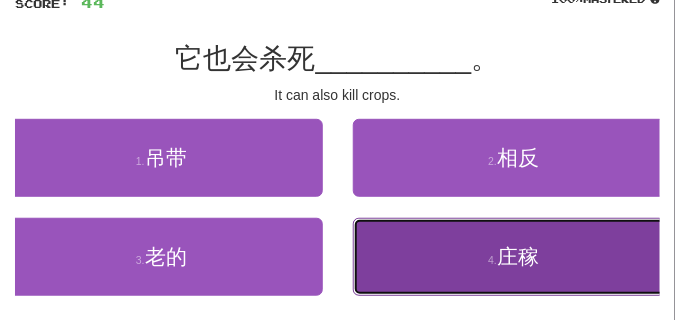 click on "4 .  庄稼" at bounding box center (514, 257) 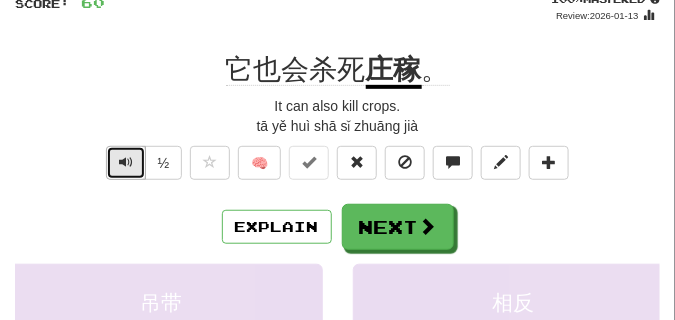 click at bounding box center [126, 162] 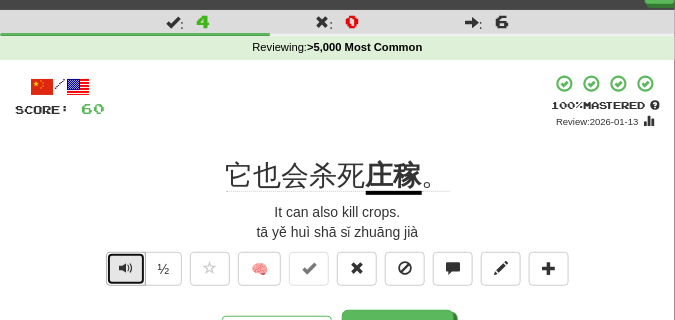 scroll, scrollTop: 50, scrollLeft: 0, axis: vertical 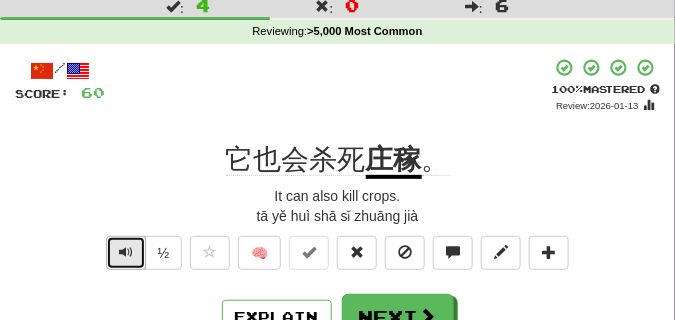 click at bounding box center [126, 253] 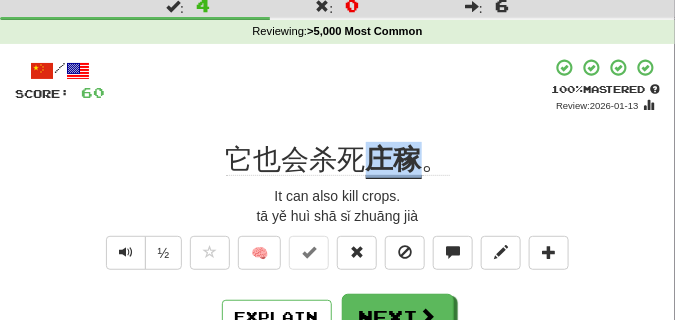 drag, startPoint x: 366, startPoint y: 155, endPoint x: 414, endPoint y: 159, distance: 48.166378 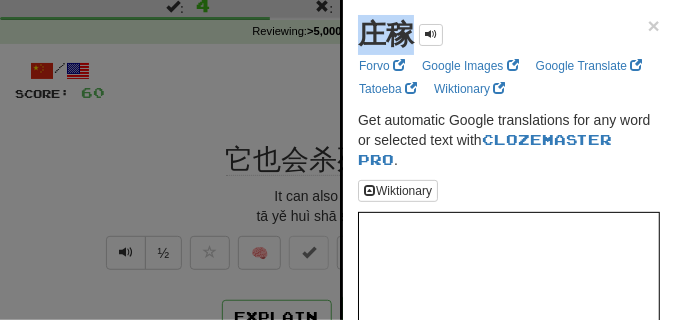 drag, startPoint x: 350, startPoint y: 34, endPoint x: 406, endPoint y: 38, distance: 56.142673 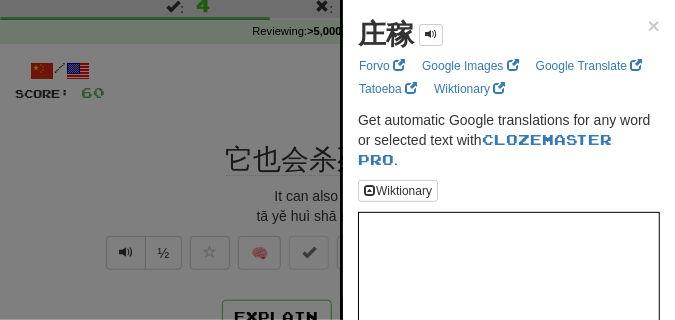 click at bounding box center (337, 160) 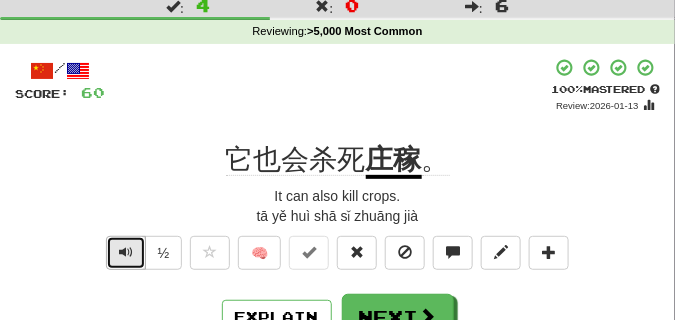 click at bounding box center [126, 253] 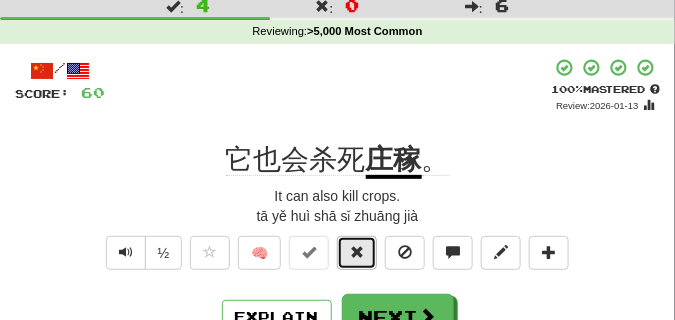 click at bounding box center [357, 252] 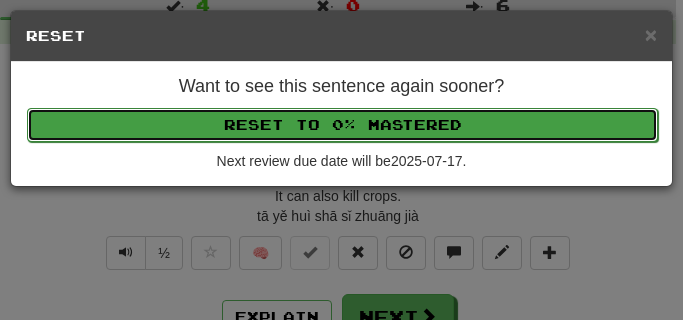 click on "Reset to 0% Mastered" at bounding box center (342, 125) 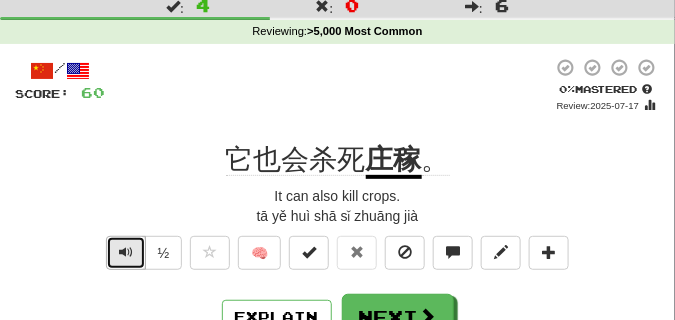 click at bounding box center (126, 253) 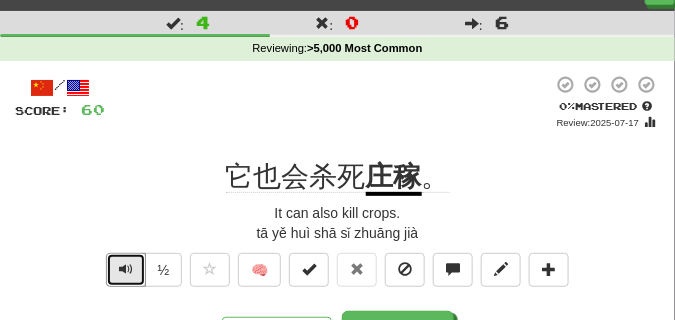 scroll, scrollTop: 100, scrollLeft: 0, axis: vertical 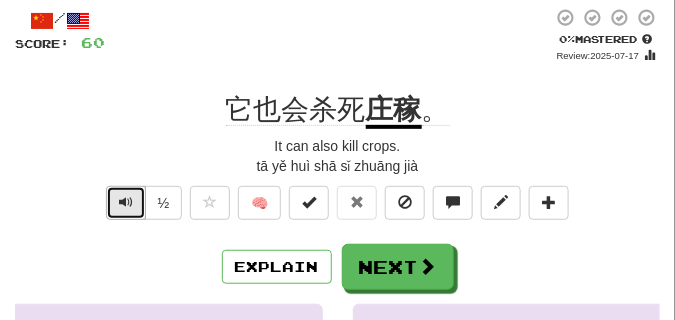 click at bounding box center (126, 203) 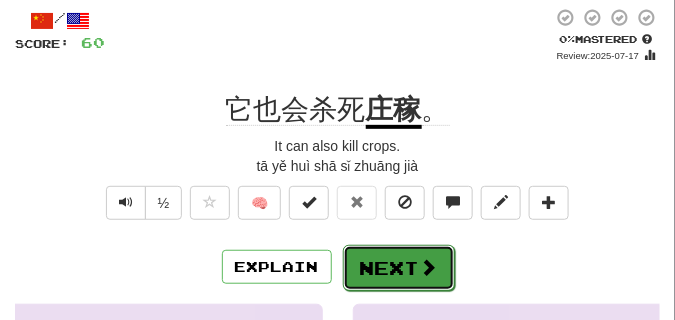 click on "Next" at bounding box center (399, 268) 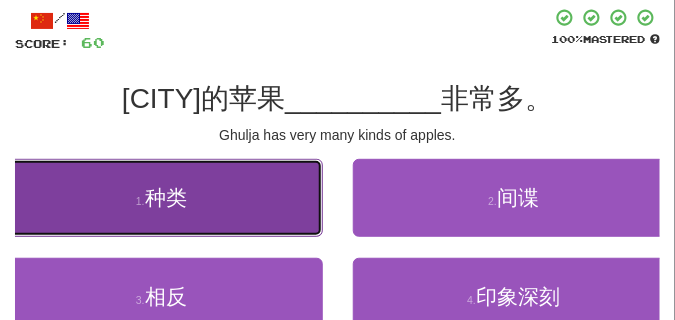 click on "1 .  种类" at bounding box center (161, 198) 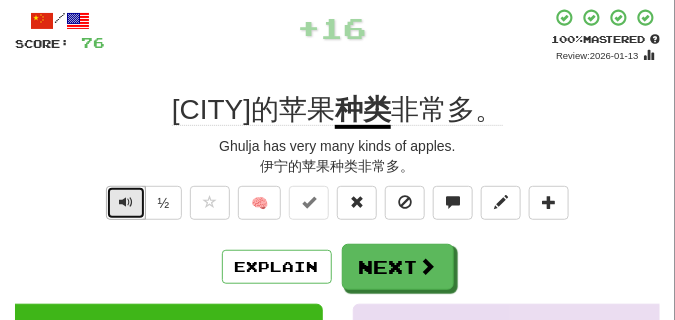 click at bounding box center (126, 202) 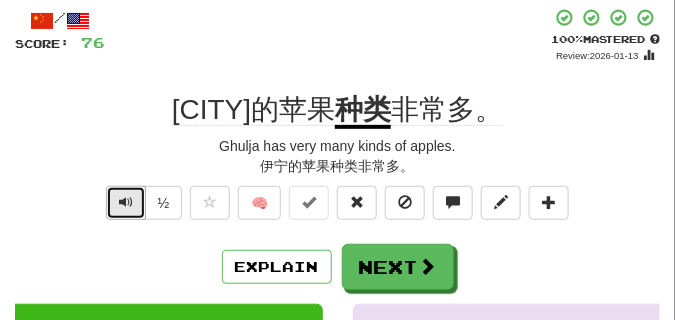 click at bounding box center (126, 202) 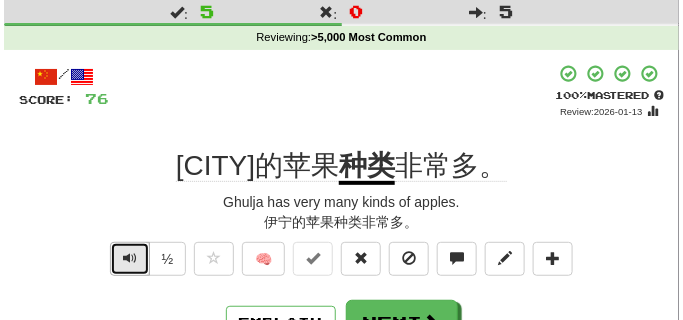 scroll, scrollTop: 100, scrollLeft: 0, axis: vertical 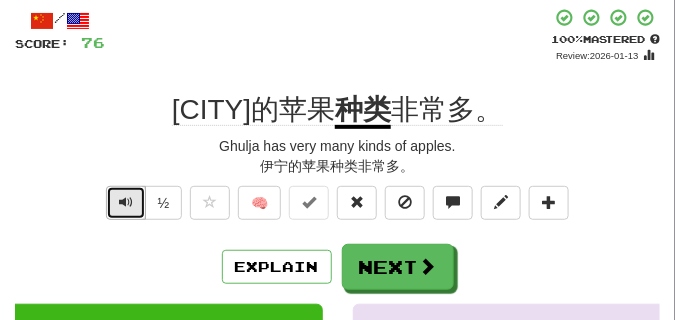 click at bounding box center [126, 202] 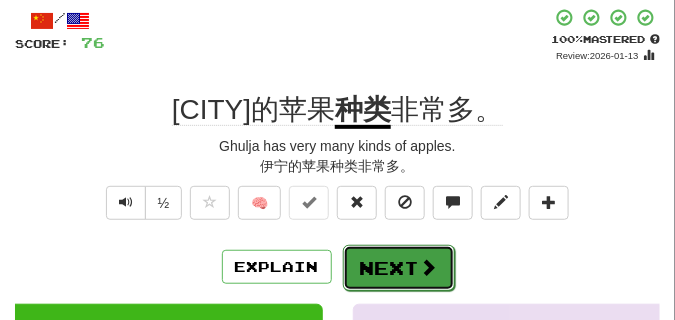 click on "Next" at bounding box center (399, 268) 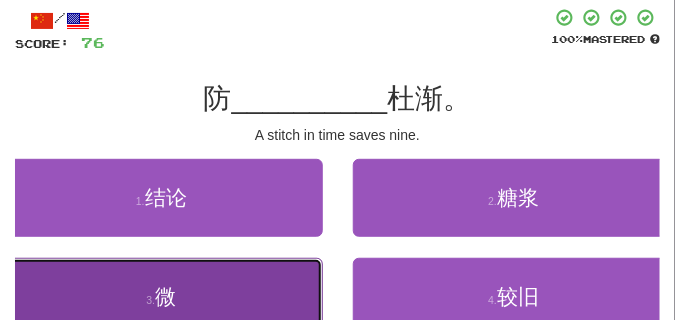 click on "3 .  微" at bounding box center [161, 297] 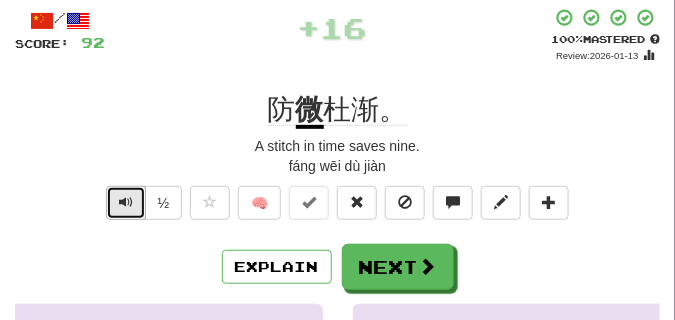 click at bounding box center [126, 202] 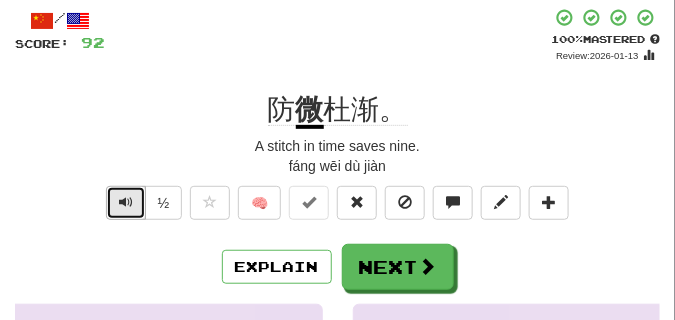 click at bounding box center [126, 202] 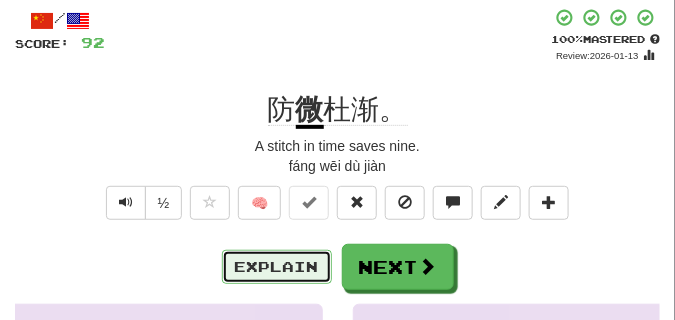 click on "Explain" at bounding box center [277, 267] 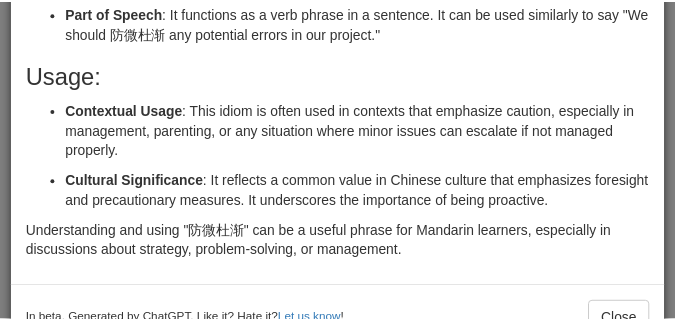 scroll, scrollTop: 440, scrollLeft: 0, axis: vertical 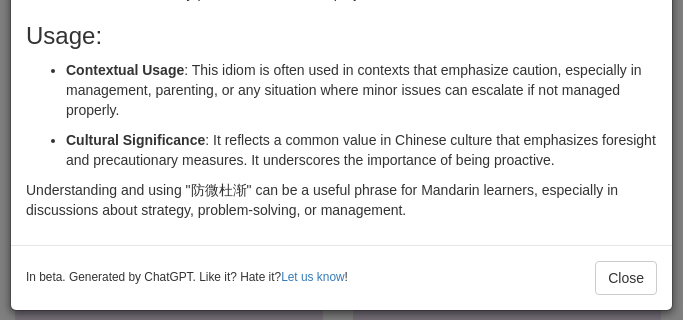click on "In beta. Generated by ChatGPT. Like it? Hate it?  Let us know ! Close" at bounding box center [341, 278] 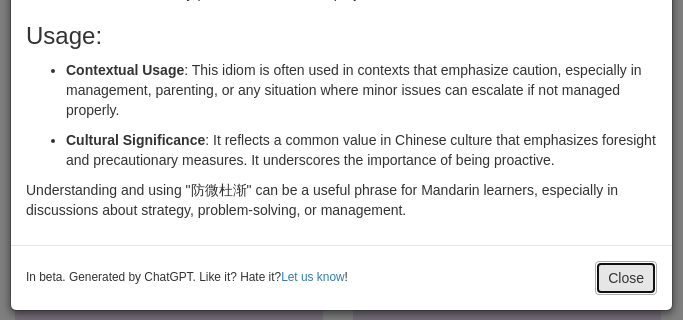 click on "Close" at bounding box center [626, 278] 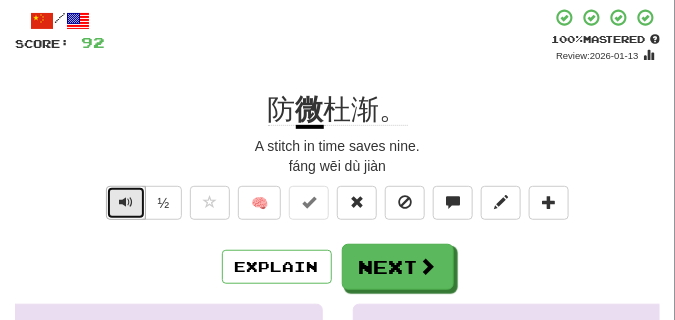 click at bounding box center (126, 203) 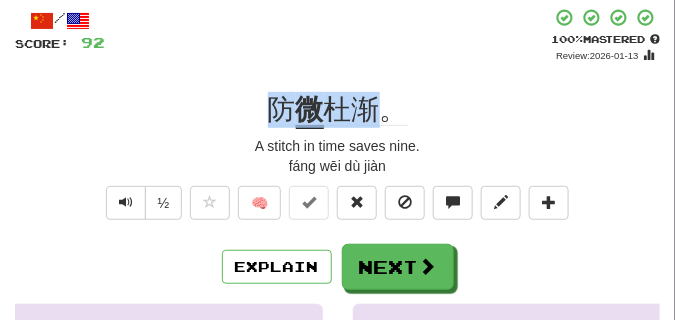drag, startPoint x: 265, startPoint y: 121, endPoint x: 369, endPoint y: 111, distance: 104.47966 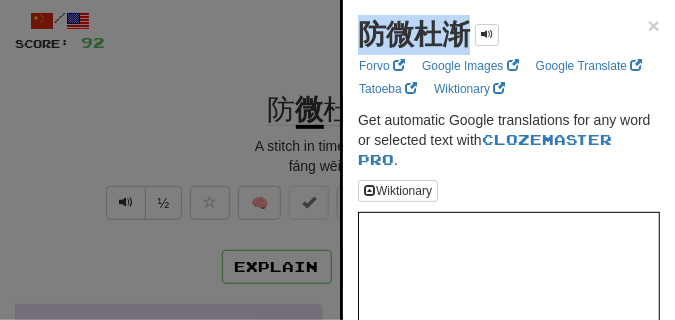drag, startPoint x: 355, startPoint y: 35, endPoint x: 480, endPoint y: 48, distance: 125.67418 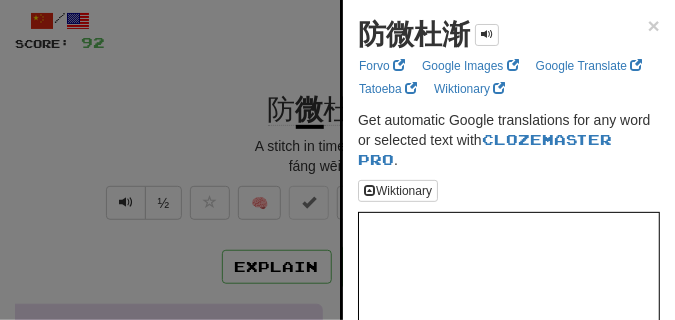 click at bounding box center (337, 160) 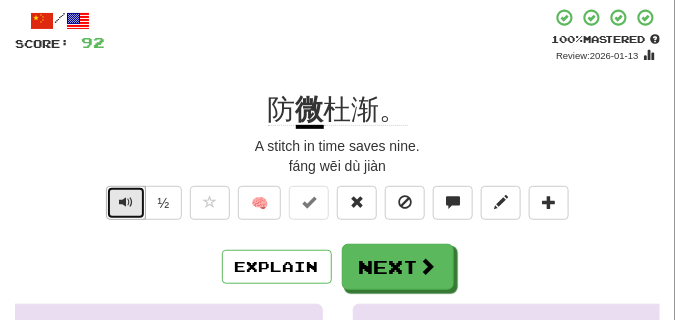 click at bounding box center [126, 202] 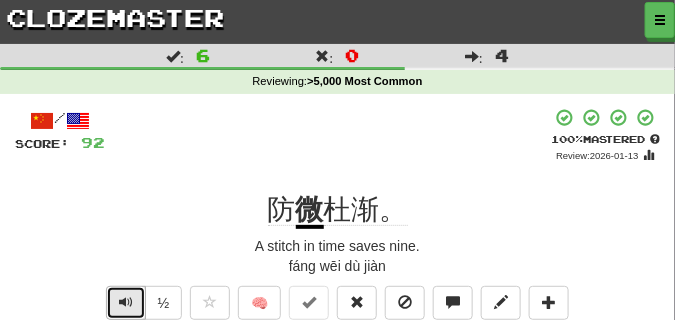 scroll, scrollTop: 100, scrollLeft: 0, axis: vertical 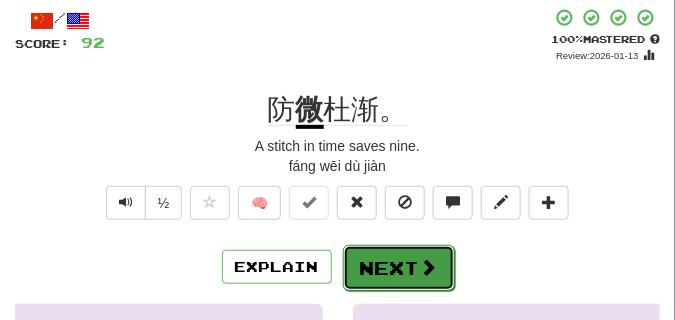 click on "Next" at bounding box center [399, 268] 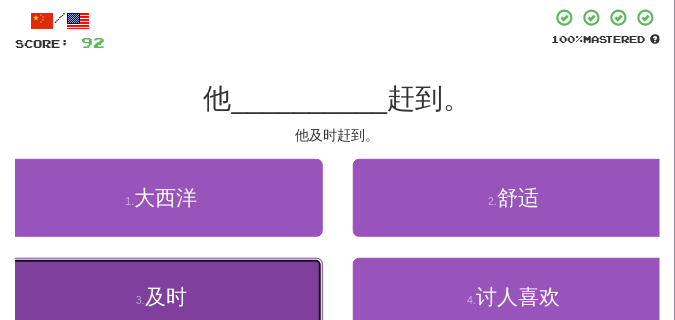 click on "3 .  及时" at bounding box center [161, 297] 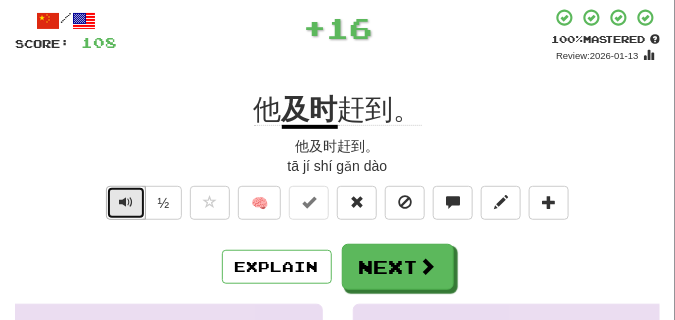click at bounding box center [126, 202] 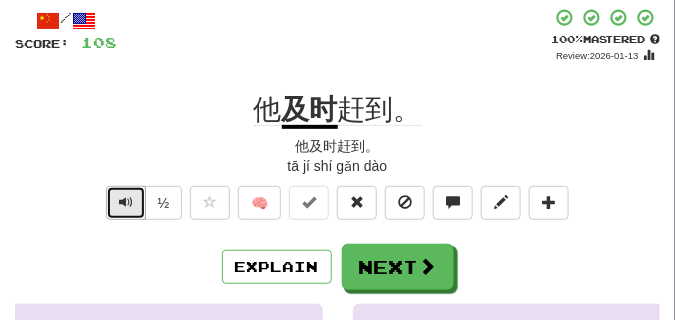 click at bounding box center (126, 202) 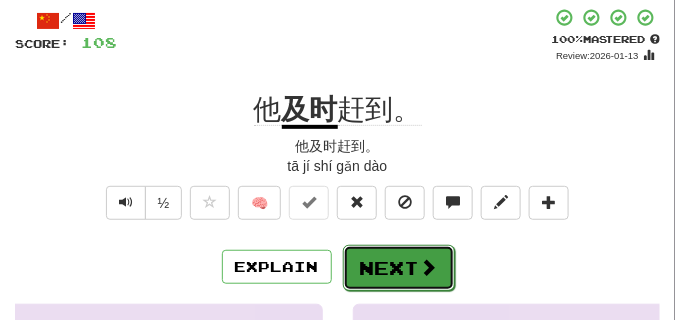 click on "Next" at bounding box center [399, 268] 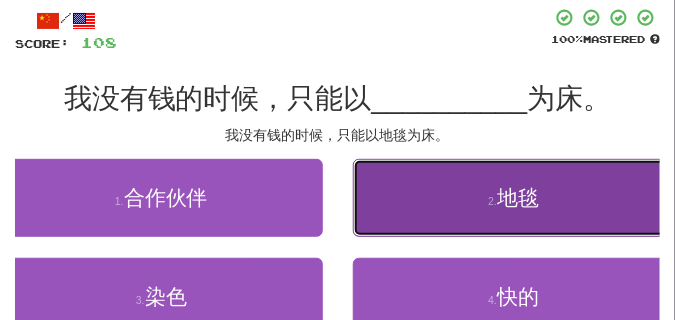 click on "2 .  地毯" at bounding box center (514, 198) 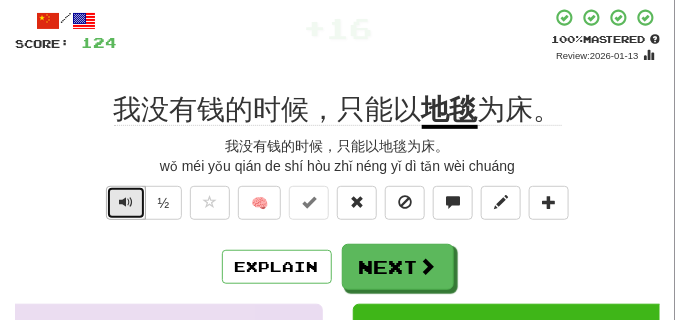 click at bounding box center [126, 202] 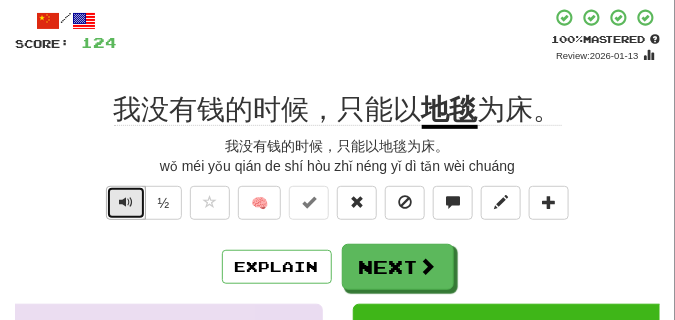 click at bounding box center [126, 202] 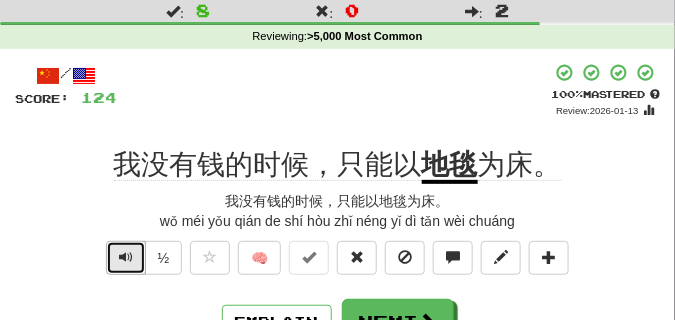 scroll, scrollTop: 100, scrollLeft: 0, axis: vertical 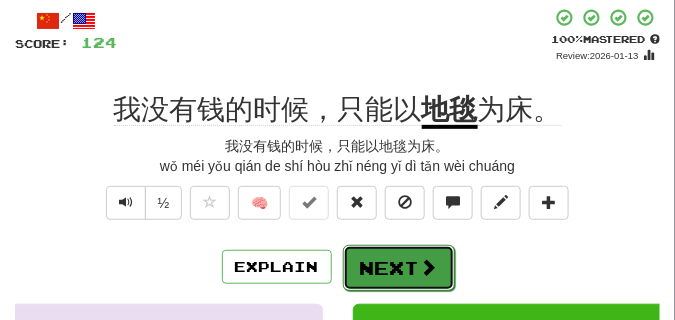 click on "Next" at bounding box center [399, 268] 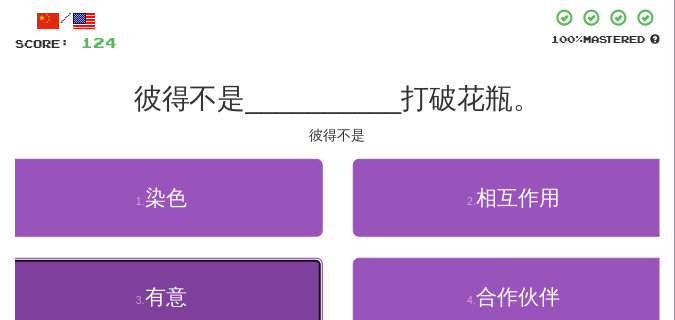 click on "3 .  有意" at bounding box center [161, 297] 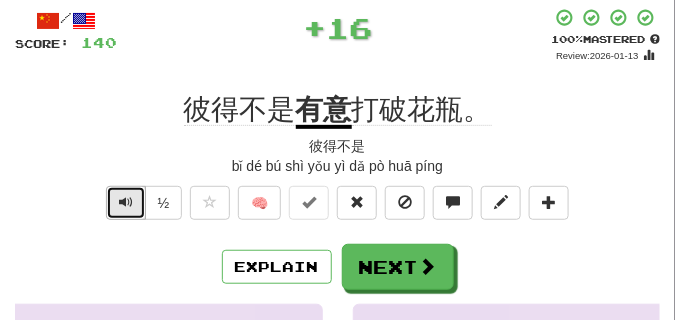 click at bounding box center [126, 202] 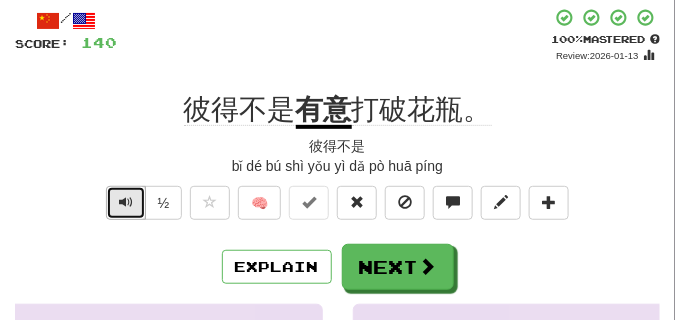 click at bounding box center [126, 202] 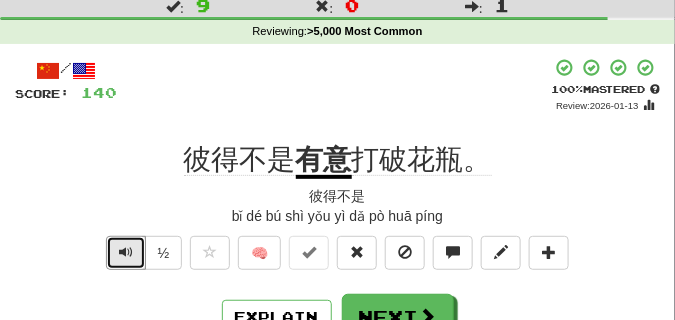 scroll, scrollTop: 100, scrollLeft: 0, axis: vertical 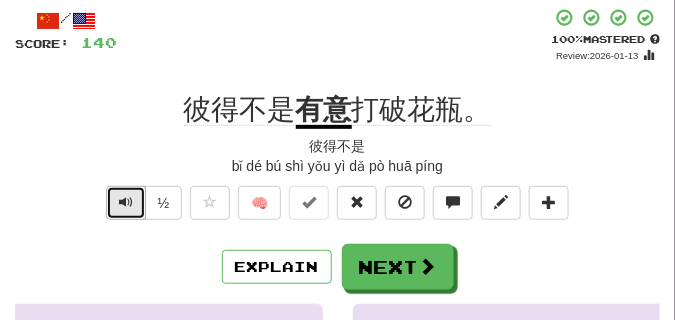 click at bounding box center [126, 202] 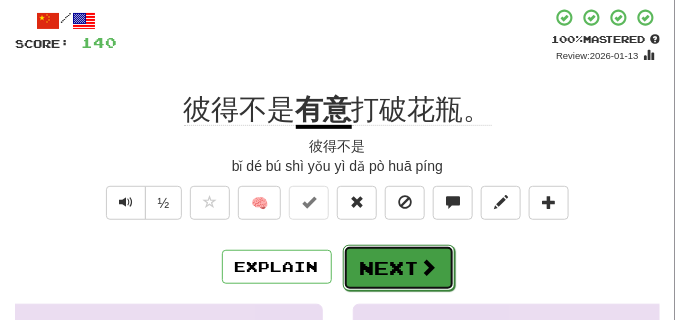 click on "Next" at bounding box center (399, 268) 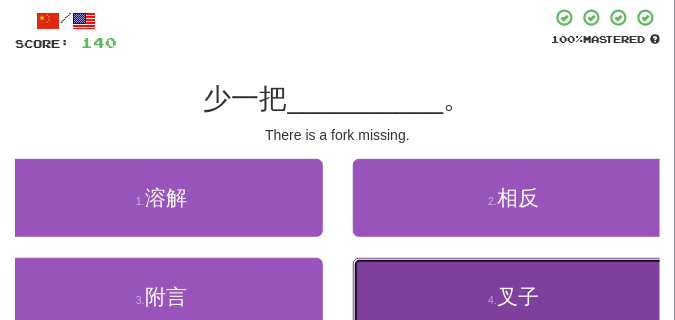 click on "4 .  叉子" at bounding box center (514, 297) 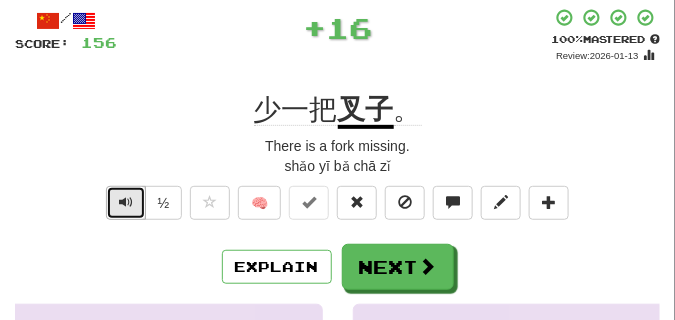 click at bounding box center (126, 202) 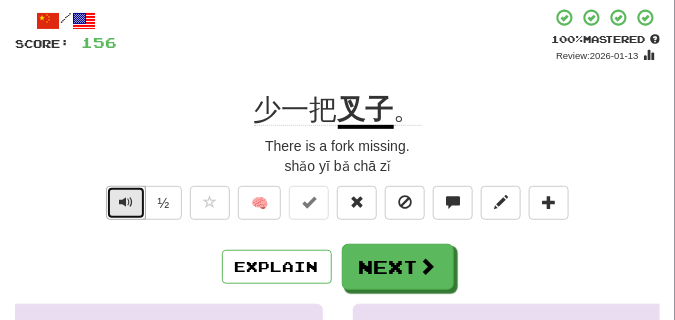 click at bounding box center (126, 202) 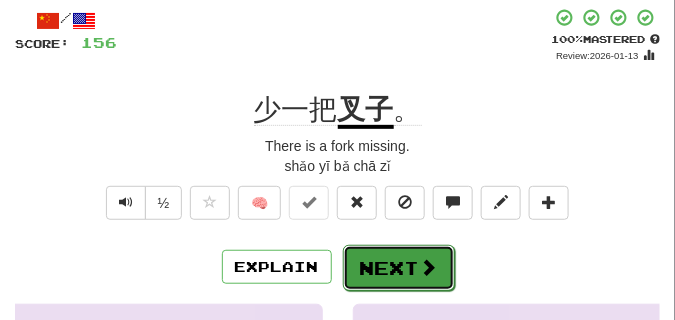 click on "Next" at bounding box center [399, 268] 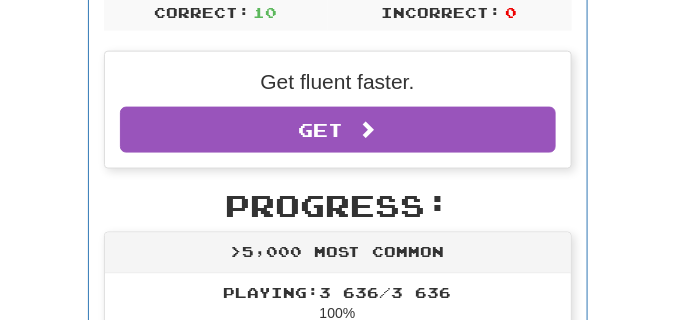scroll, scrollTop: 288, scrollLeft: 0, axis: vertical 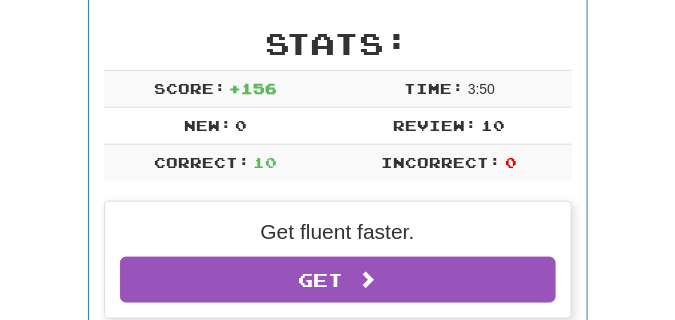 click on "Stats:" at bounding box center [338, 43] 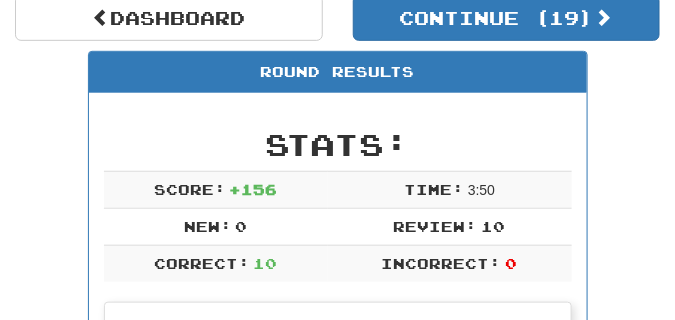 scroll, scrollTop: 88, scrollLeft: 0, axis: vertical 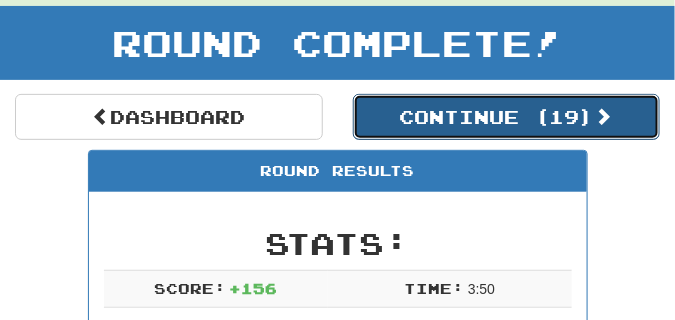 click on "Continue ( 19 )" at bounding box center [507, 117] 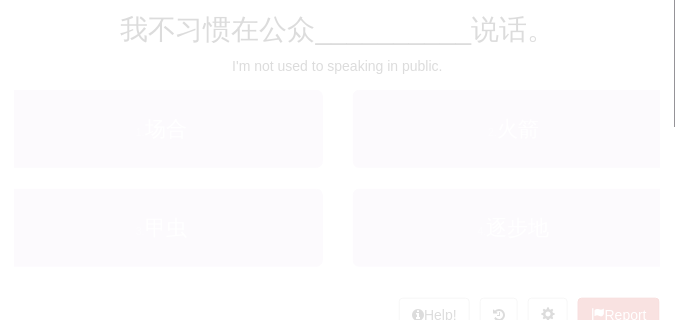 scroll, scrollTop: 88, scrollLeft: 0, axis: vertical 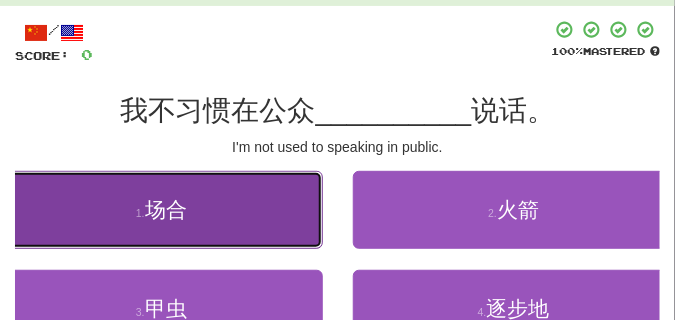 click on "1 .  场合" at bounding box center (161, 210) 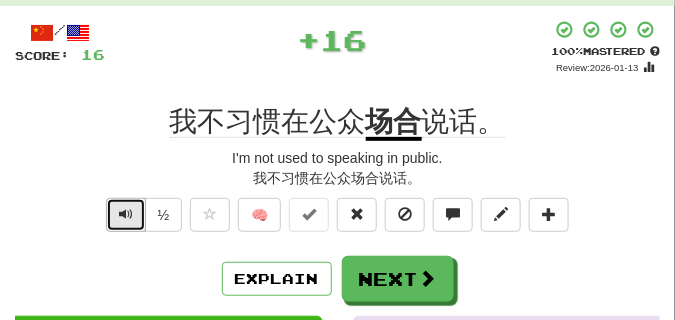 click at bounding box center (126, 214) 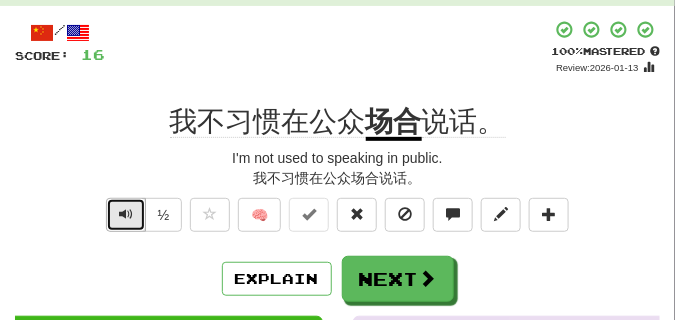 click at bounding box center [126, 214] 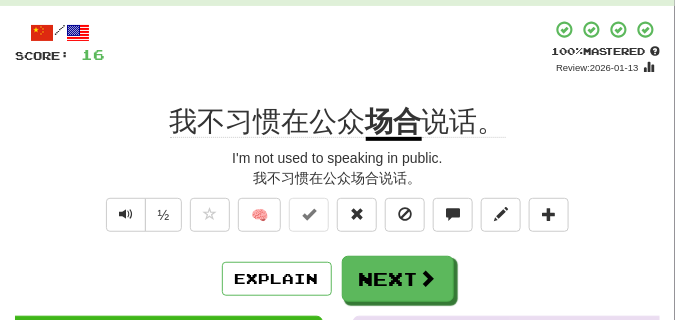 click on "½" at bounding box center [142, 220] 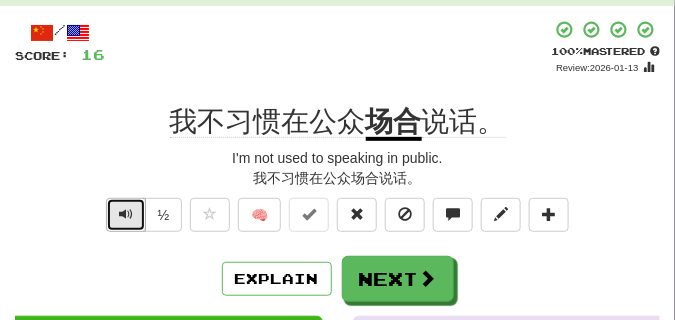click at bounding box center [126, 214] 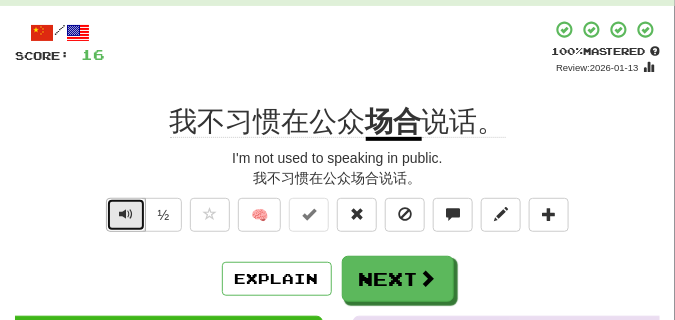 click at bounding box center (126, 214) 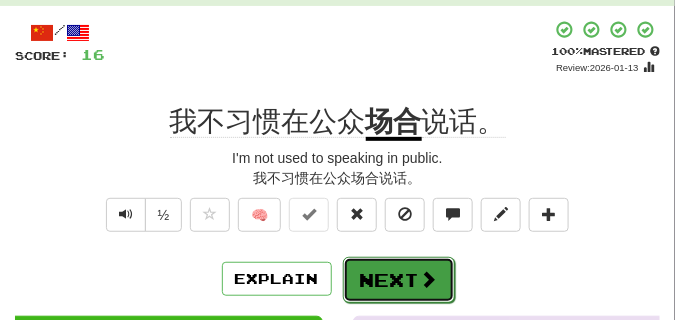 click on "Next" at bounding box center (399, 280) 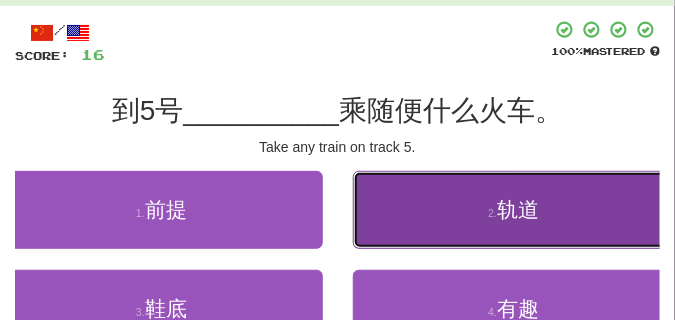click on "2 .  轨道" at bounding box center [514, 210] 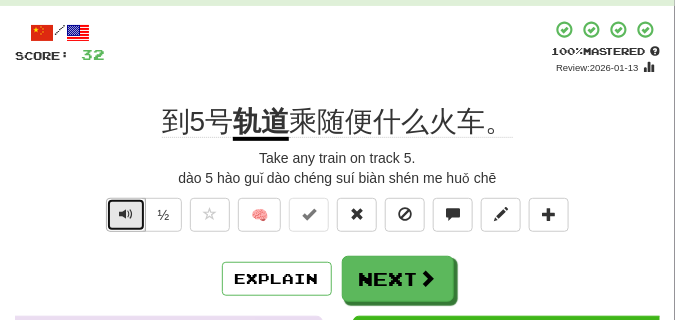 click at bounding box center (126, 214) 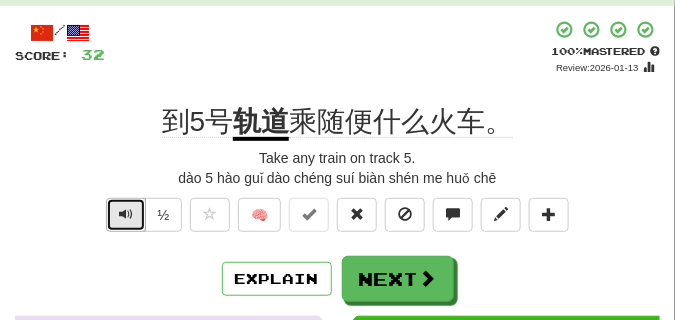 click at bounding box center [126, 214] 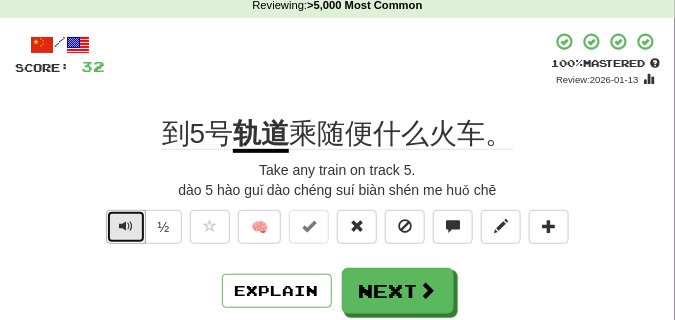 scroll, scrollTop: 100, scrollLeft: 0, axis: vertical 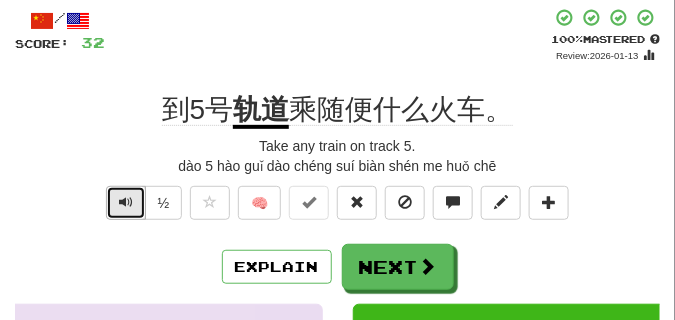 click at bounding box center [126, 202] 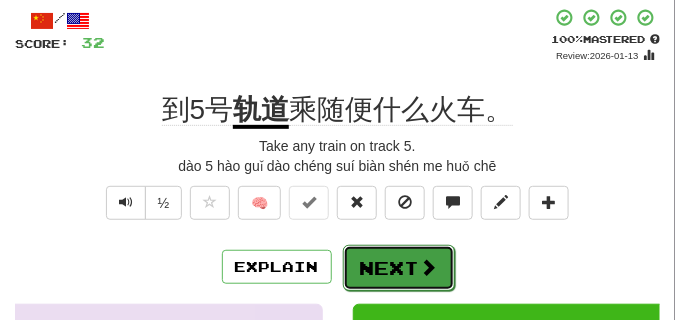 click on "Next" at bounding box center [399, 268] 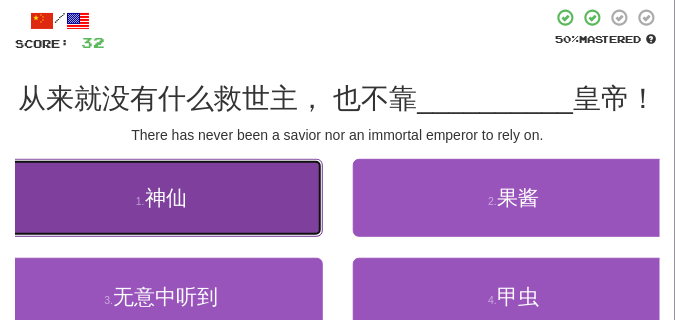 click on "1 .  神仙" at bounding box center [161, 198] 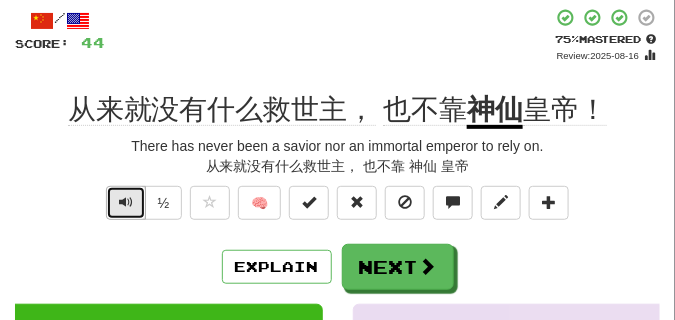 click at bounding box center (126, 202) 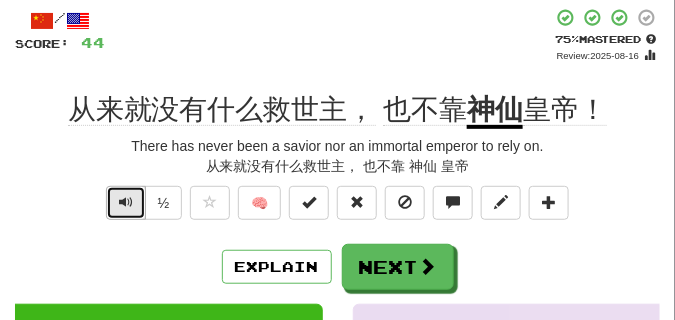 click at bounding box center [126, 202] 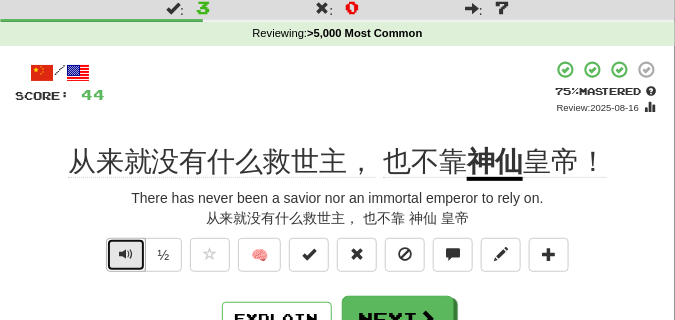 scroll, scrollTop: 100, scrollLeft: 0, axis: vertical 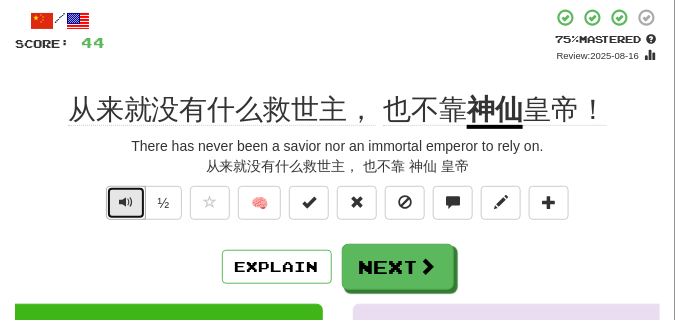 click at bounding box center [126, 202] 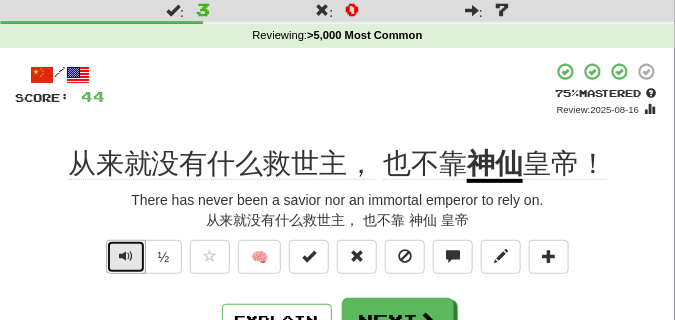 scroll, scrollTop: 100, scrollLeft: 0, axis: vertical 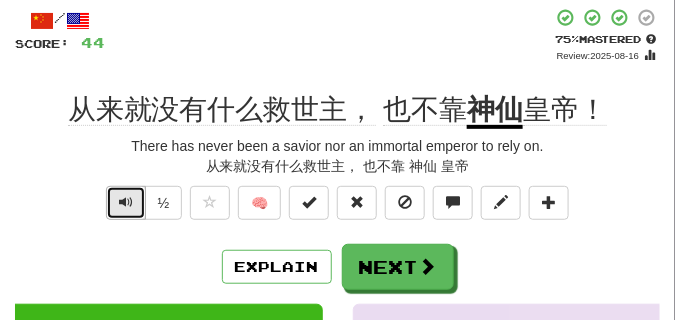 click at bounding box center [126, 203] 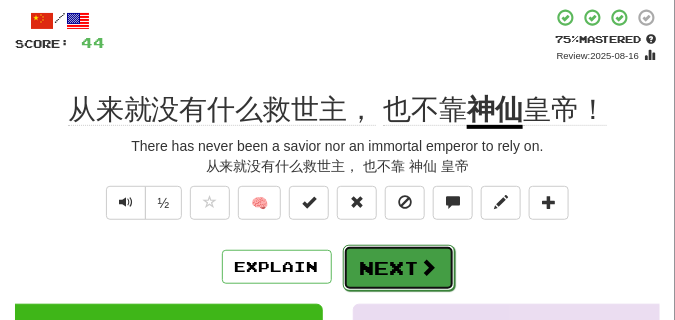 click on "Next" at bounding box center (399, 268) 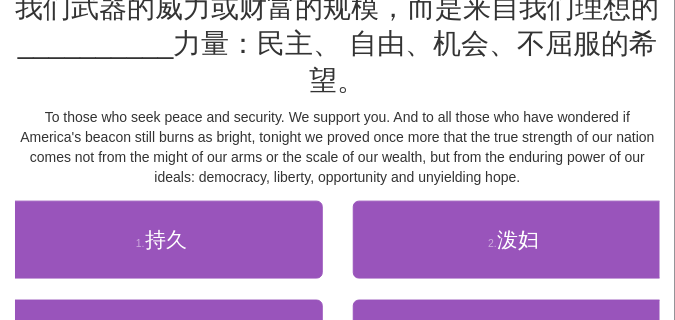 scroll, scrollTop: 300, scrollLeft: 0, axis: vertical 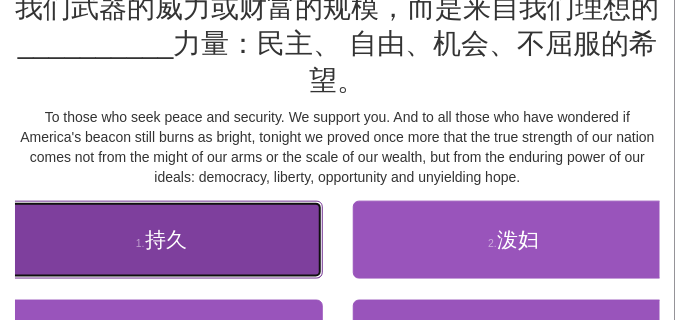 click on "1 .  持久" at bounding box center (161, 240) 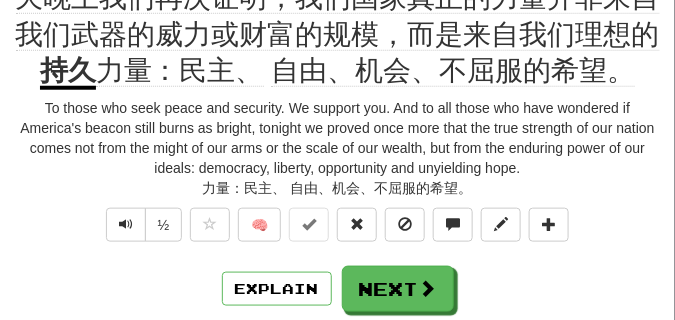 scroll, scrollTop: 310, scrollLeft: 0, axis: vertical 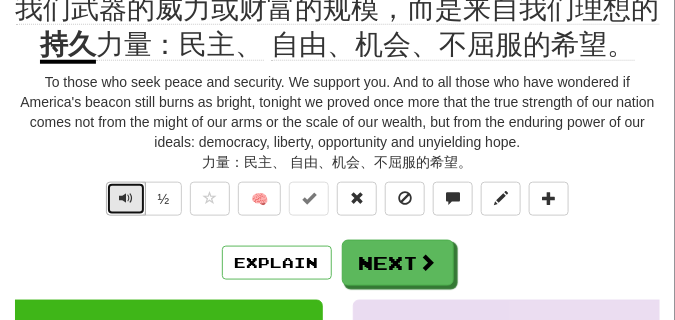 click at bounding box center (126, 199) 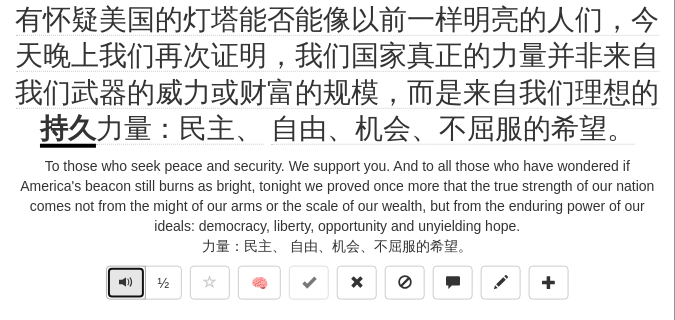scroll, scrollTop: 310, scrollLeft: 0, axis: vertical 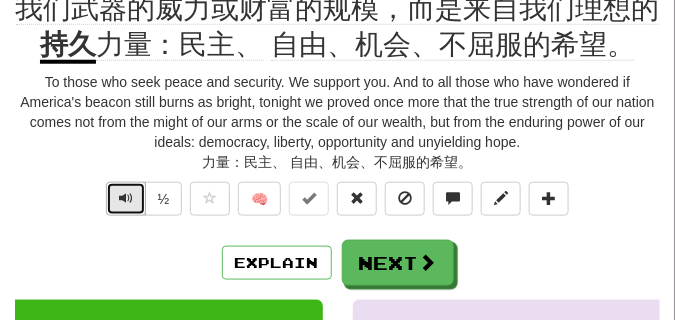 click at bounding box center (126, 199) 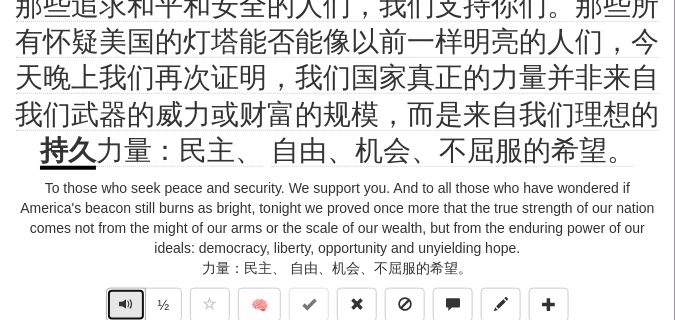 scroll, scrollTop: 260, scrollLeft: 0, axis: vertical 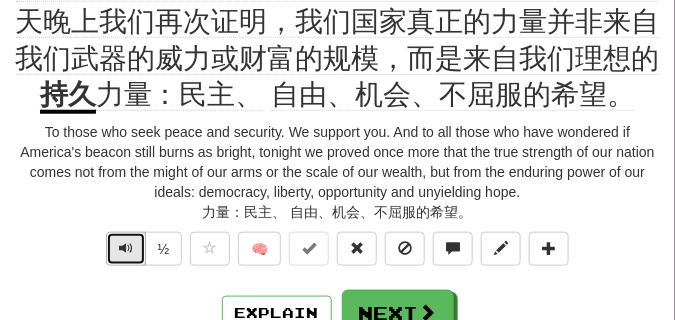 click at bounding box center (126, 248) 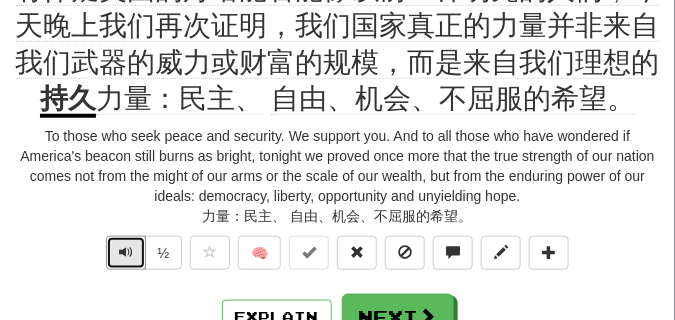 scroll, scrollTop: 310, scrollLeft: 0, axis: vertical 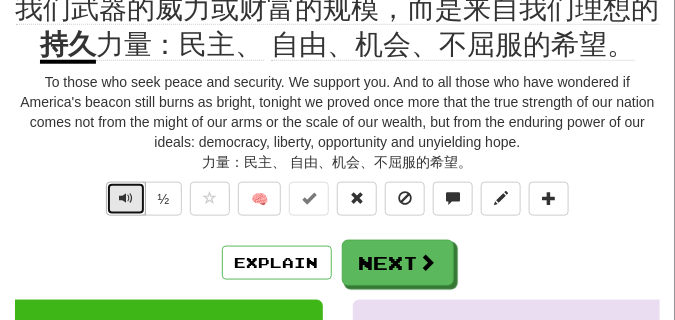 click at bounding box center [126, 198] 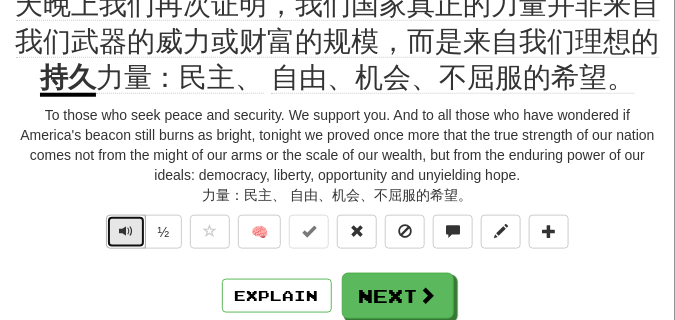 scroll, scrollTop: 310, scrollLeft: 0, axis: vertical 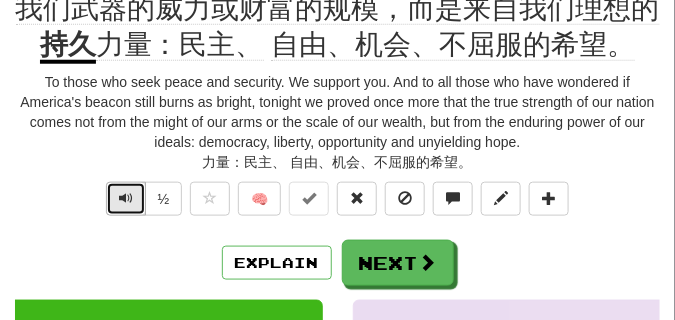 click at bounding box center [126, 198] 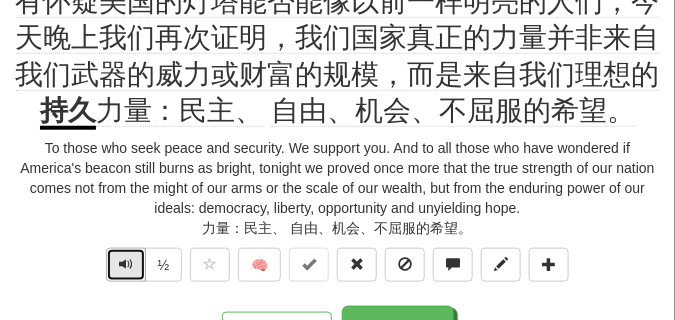 scroll, scrollTop: 260, scrollLeft: 0, axis: vertical 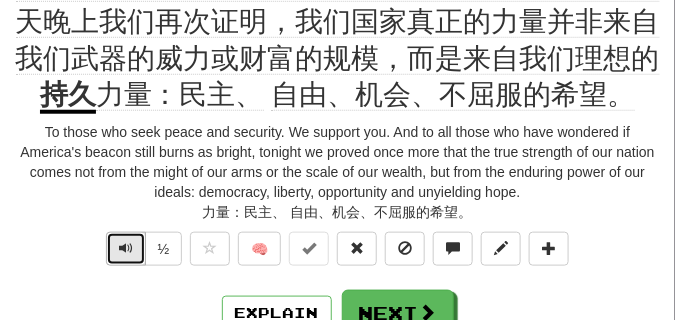 click at bounding box center (126, 249) 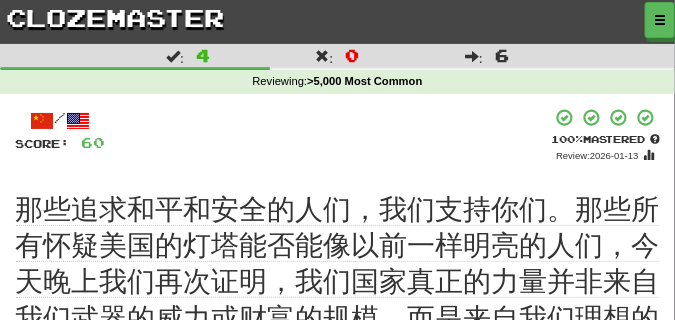 scroll, scrollTop: 0, scrollLeft: 0, axis: both 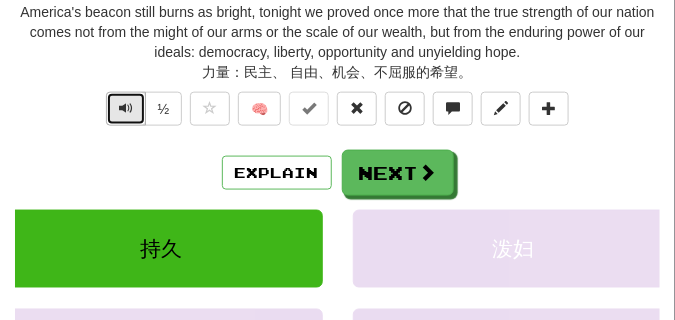 click at bounding box center (126, 108) 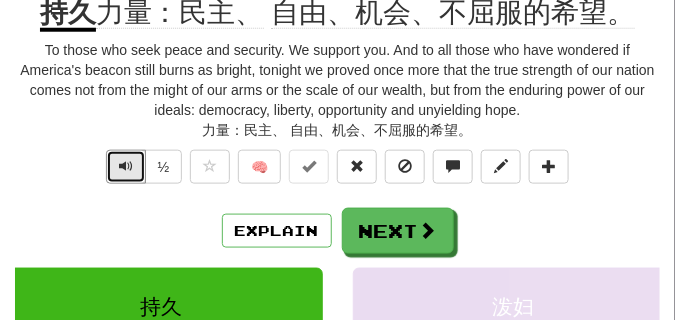 scroll, scrollTop: 350, scrollLeft: 0, axis: vertical 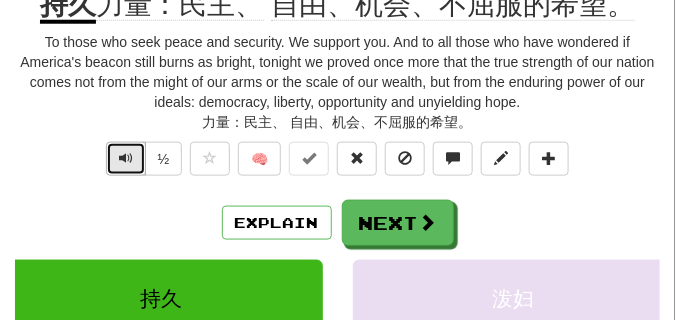 click at bounding box center [126, 159] 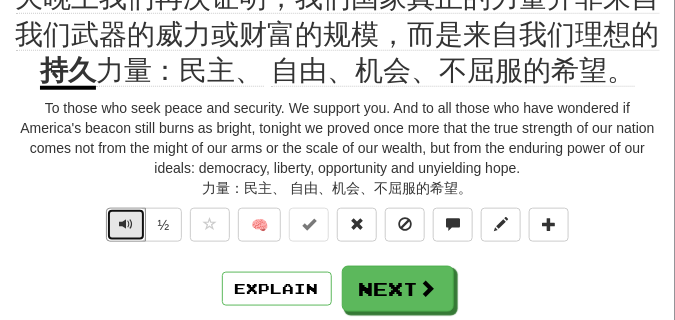 scroll, scrollTop: 300, scrollLeft: 0, axis: vertical 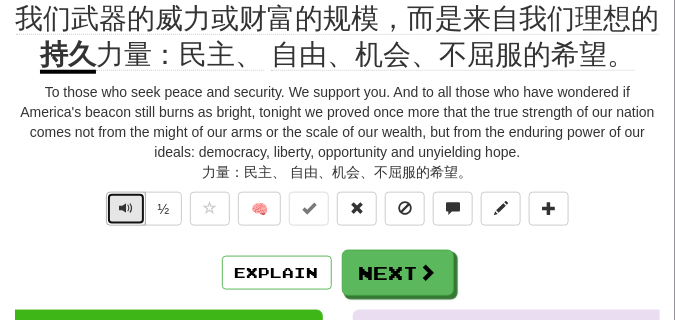 click at bounding box center [126, 208] 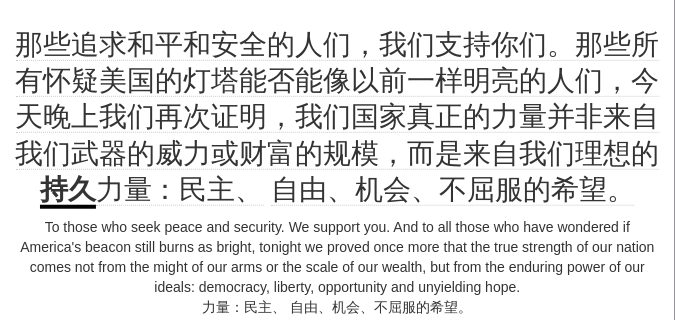 scroll, scrollTop: 250, scrollLeft: 0, axis: vertical 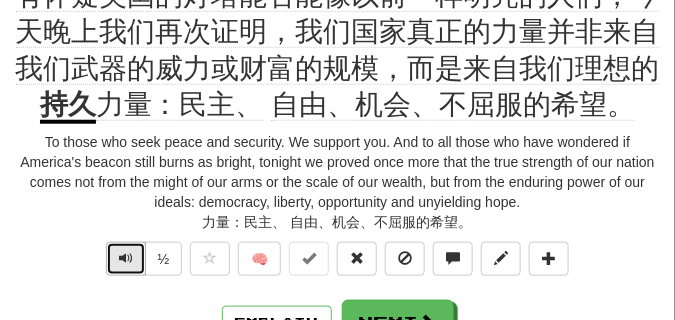 click at bounding box center (126, 259) 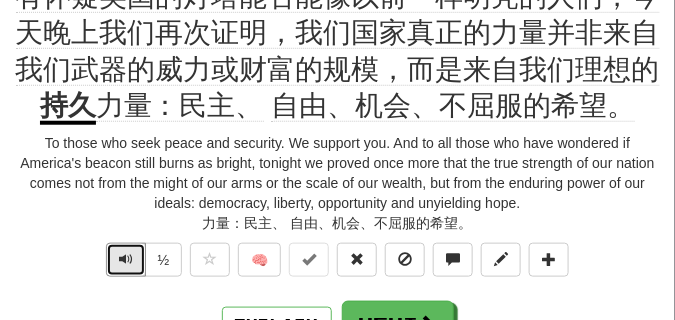 scroll, scrollTop: 250, scrollLeft: 0, axis: vertical 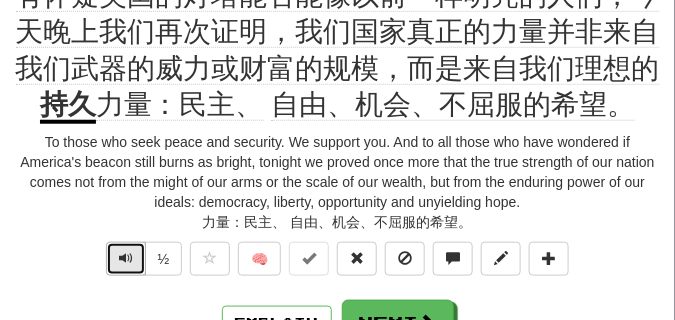click at bounding box center (126, 259) 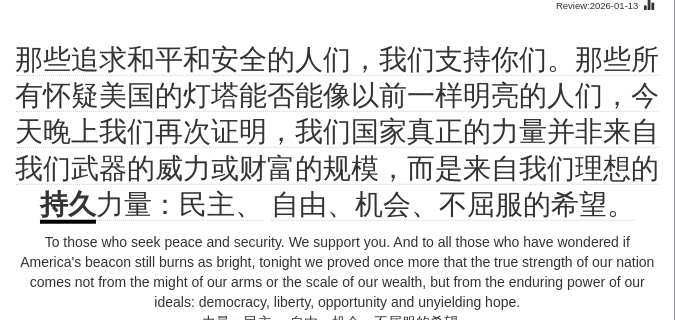 scroll, scrollTop: 250, scrollLeft: 0, axis: vertical 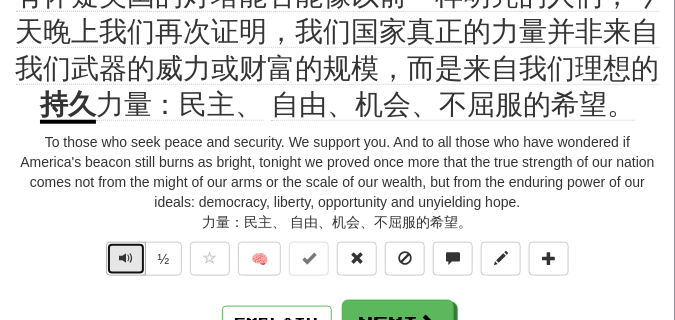 click at bounding box center (126, 258) 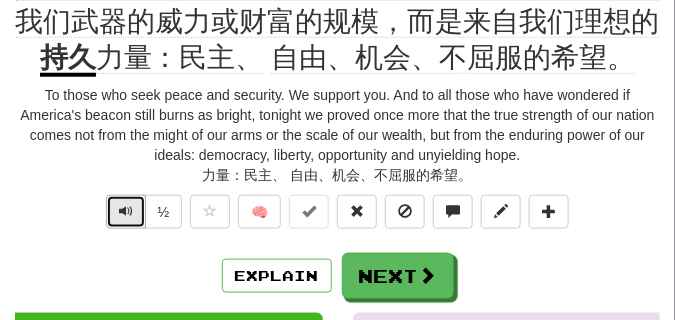 scroll, scrollTop: 300, scrollLeft: 0, axis: vertical 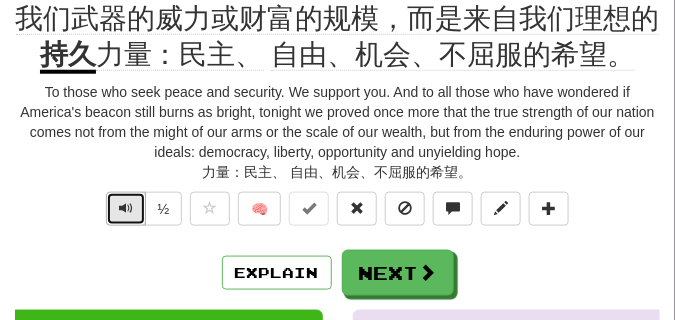 click at bounding box center (126, 208) 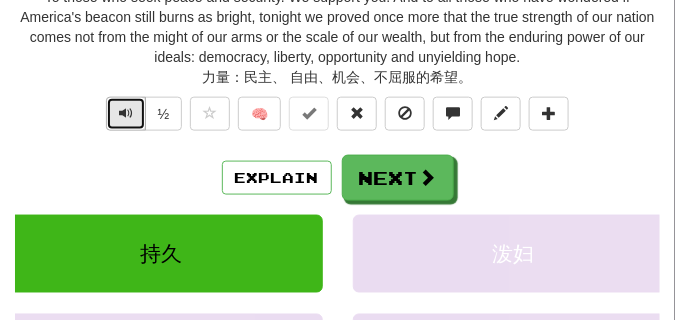 scroll, scrollTop: 400, scrollLeft: 0, axis: vertical 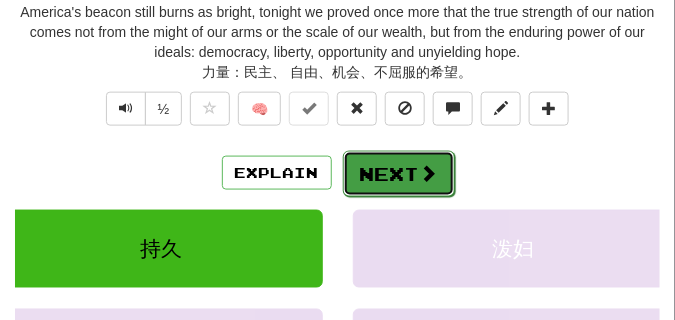 click on "Next" at bounding box center (399, 174) 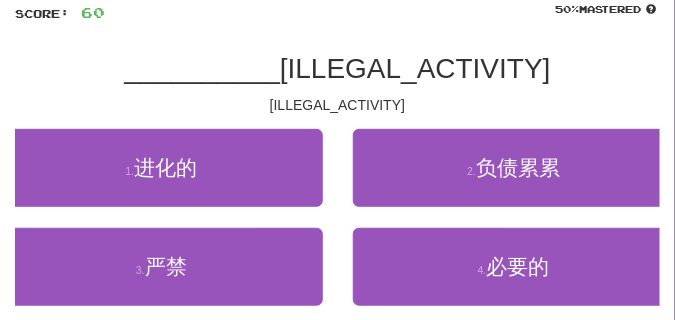 scroll, scrollTop: 180, scrollLeft: 0, axis: vertical 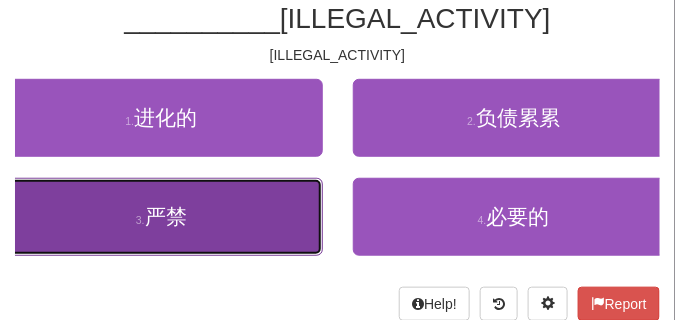 click on "3 .  严禁" at bounding box center (161, 217) 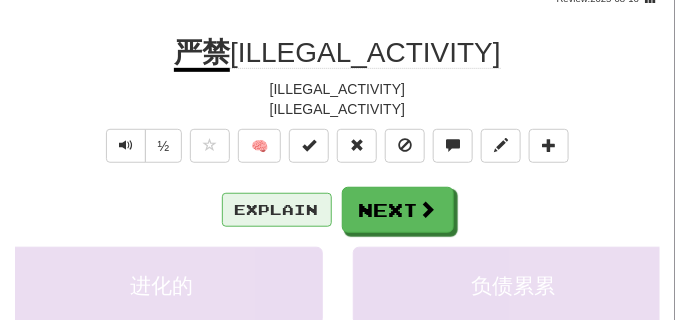 scroll, scrollTop: 140, scrollLeft: 0, axis: vertical 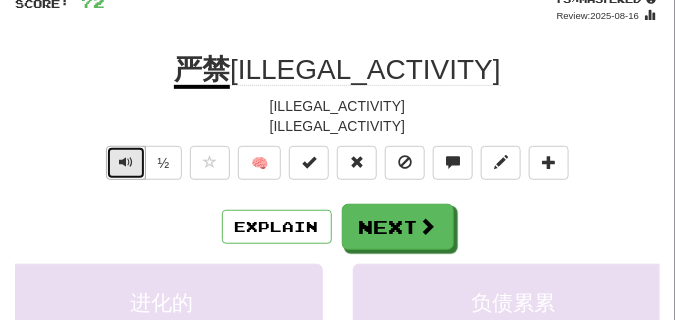 click at bounding box center (126, 162) 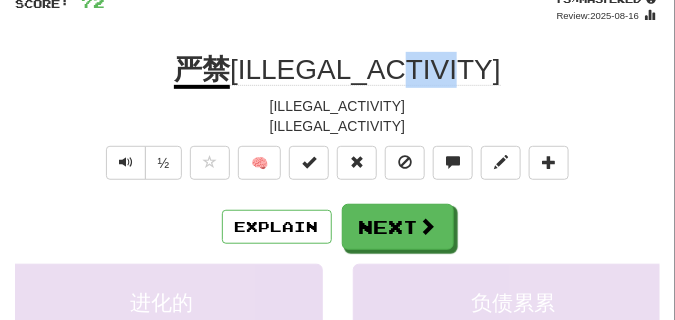 drag, startPoint x: 376, startPoint y: 60, endPoint x: 478, endPoint y: 66, distance: 102.176315 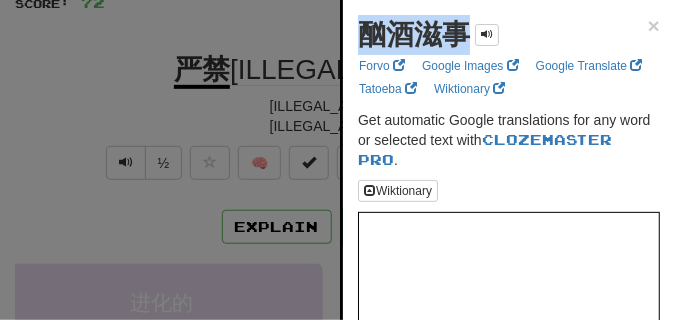drag, startPoint x: 361, startPoint y: 36, endPoint x: 461, endPoint y: 47, distance: 100.60318 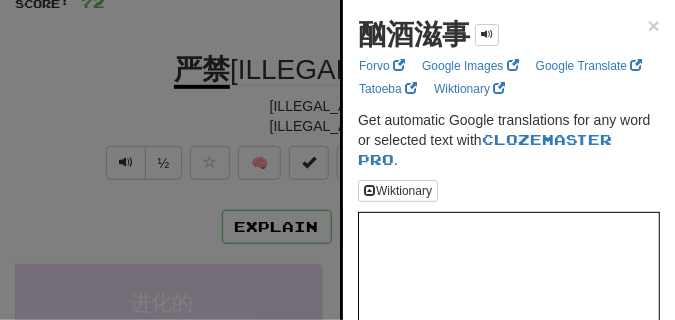 click at bounding box center [337, 160] 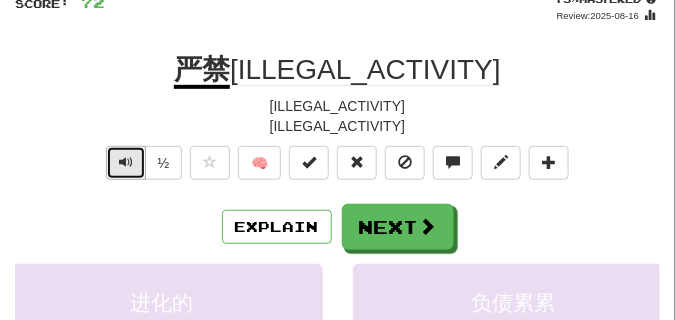 click at bounding box center [126, 162] 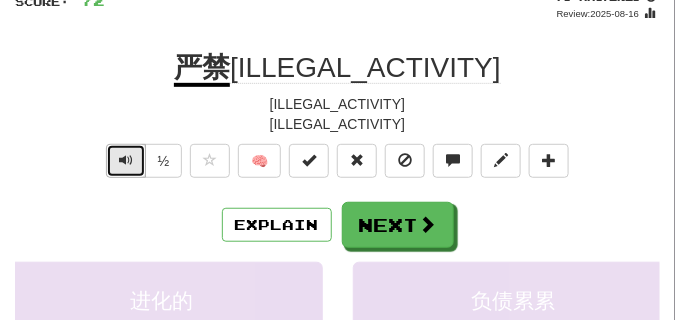 scroll, scrollTop: 150, scrollLeft: 0, axis: vertical 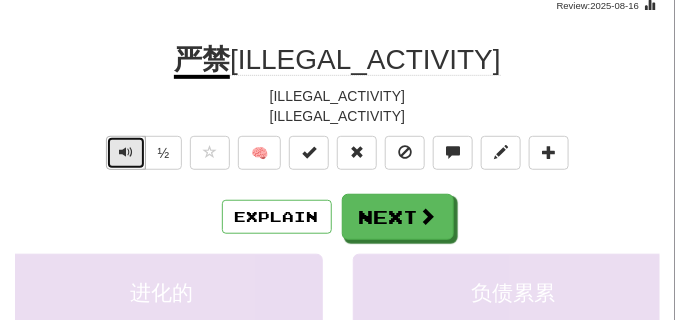click at bounding box center [126, 152] 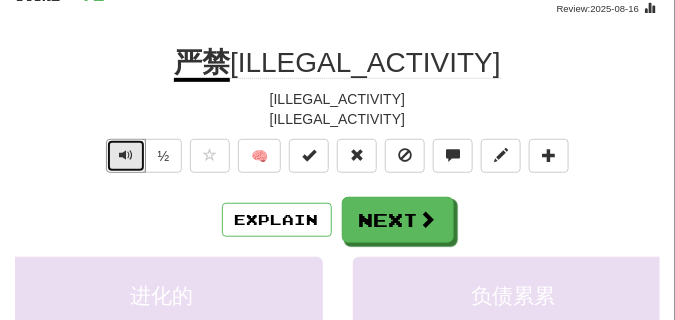 scroll, scrollTop: 150, scrollLeft: 0, axis: vertical 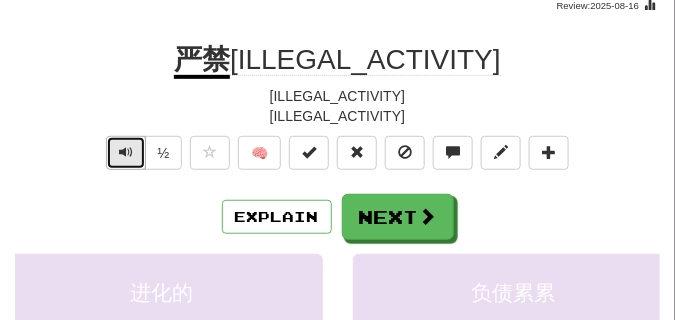 click at bounding box center [126, 152] 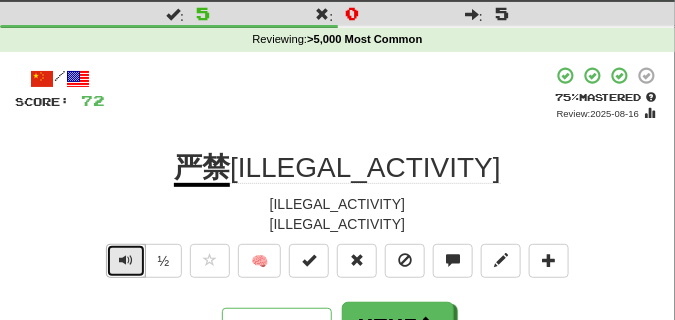 scroll, scrollTop: 100, scrollLeft: 0, axis: vertical 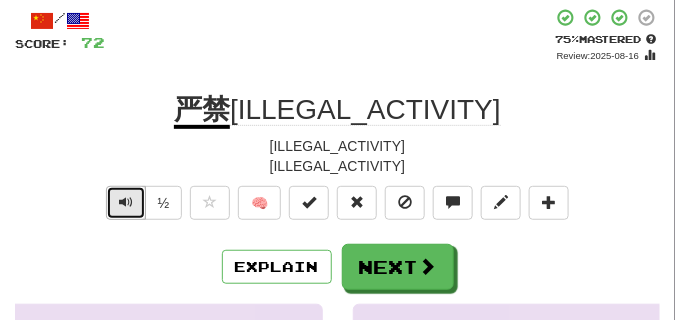 click at bounding box center [126, 202] 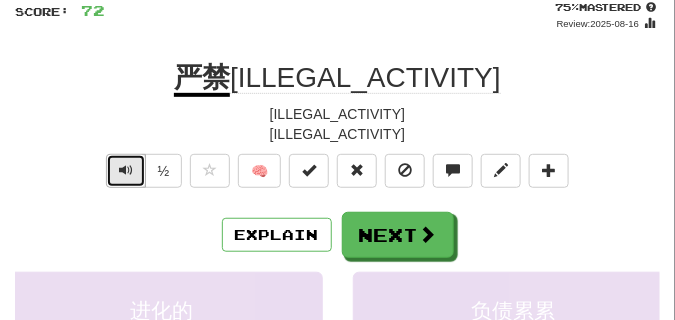 scroll, scrollTop: 150, scrollLeft: 0, axis: vertical 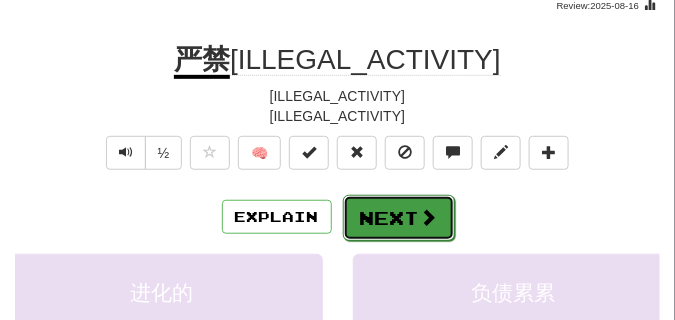 click on "Next" at bounding box center (399, 218) 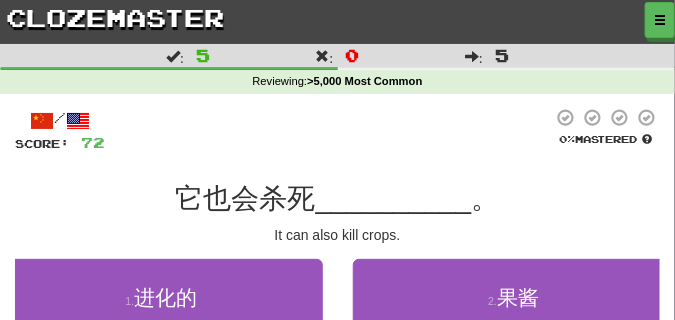 scroll, scrollTop: 0, scrollLeft: 0, axis: both 